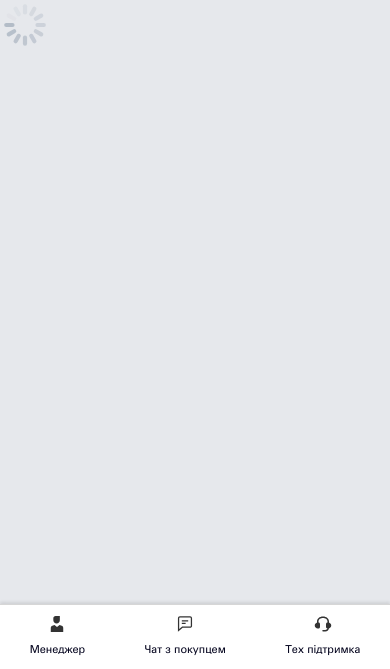 scroll, scrollTop: 0, scrollLeft: 0, axis: both 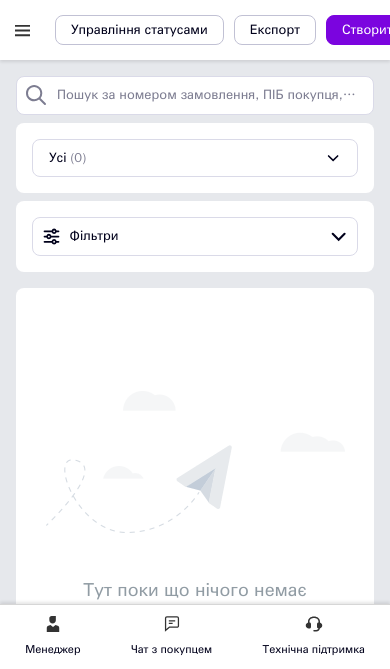 click at bounding box center (22, 30) 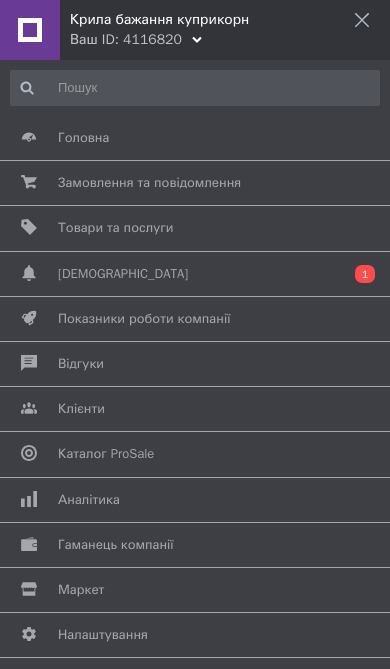 click on "Товари та послуги" at bounding box center (115, 227) 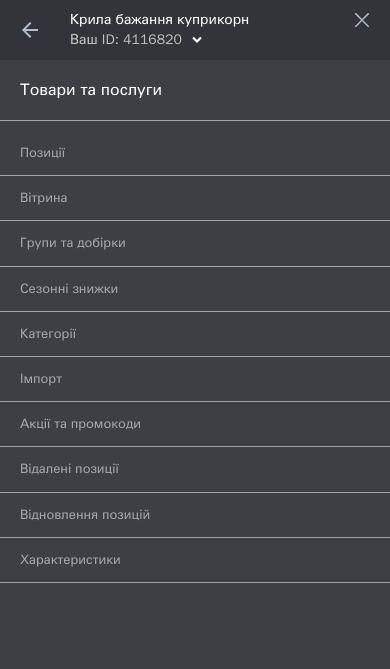 click on "Позиції" at bounding box center [200, 153] 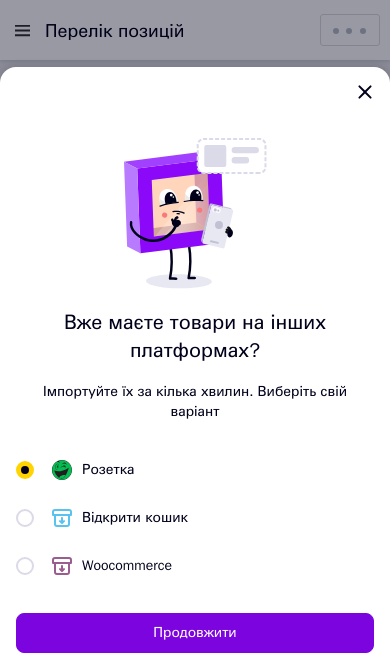 click 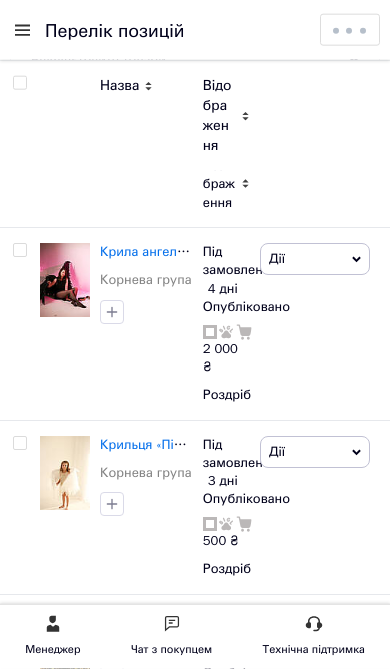 scroll, scrollTop: 302, scrollLeft: 0, axis: vertical 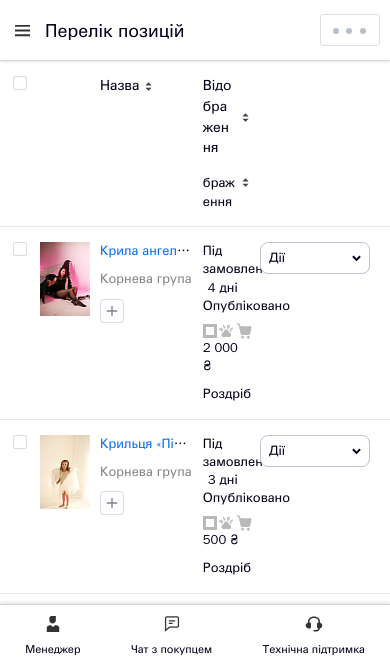click on "Крила ангела «Опал» для фотосесій тематичних вечірок доповненя утворює косплей" at bounding box center [366, 250] 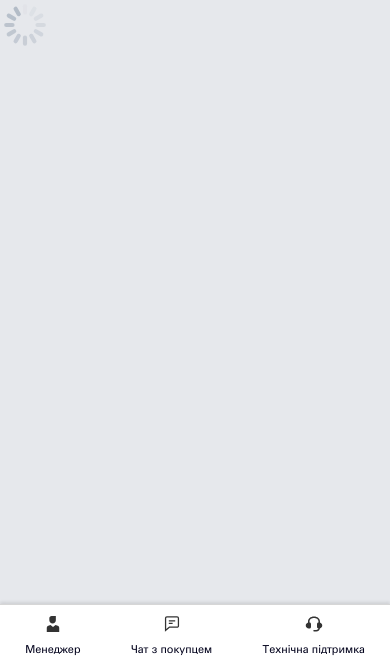 click on "Менеджер Чат з покупцем Технічна підтримка
Чат з покупцем" at bounding box center [195, 58] 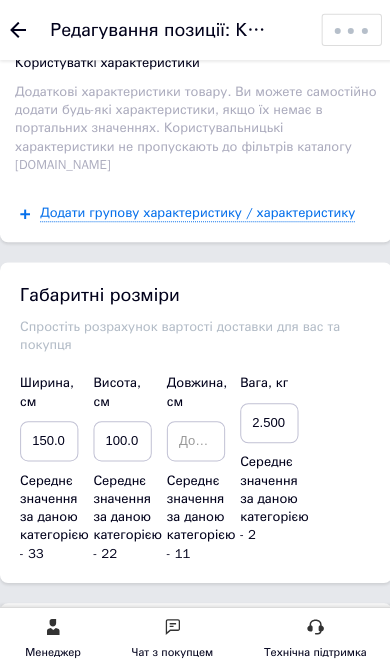 scroll, scrollTop: 3900, scrollLeft: 0, axis: vertical 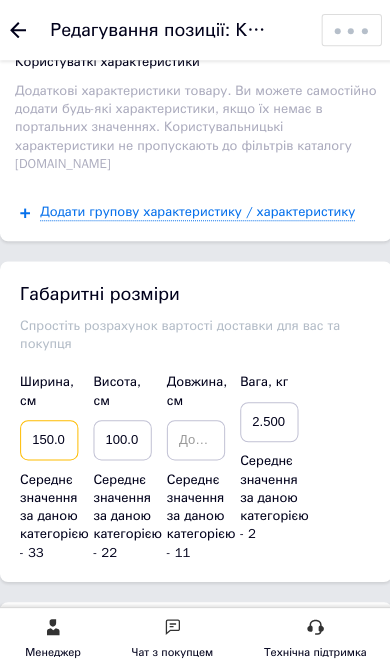 click on "150.0" at bounding box center [49, 438] 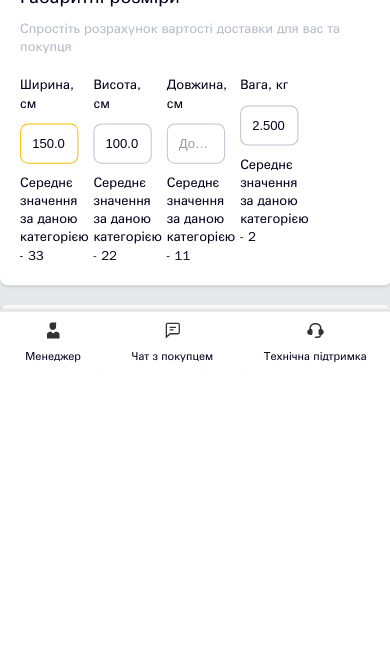 click on "150.0" at bounding box center [49, 438] 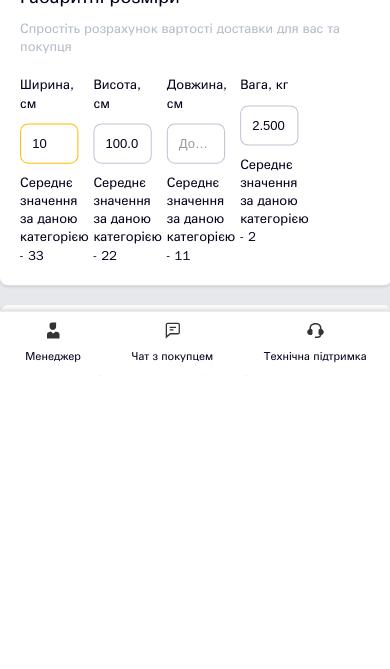 type on "0" 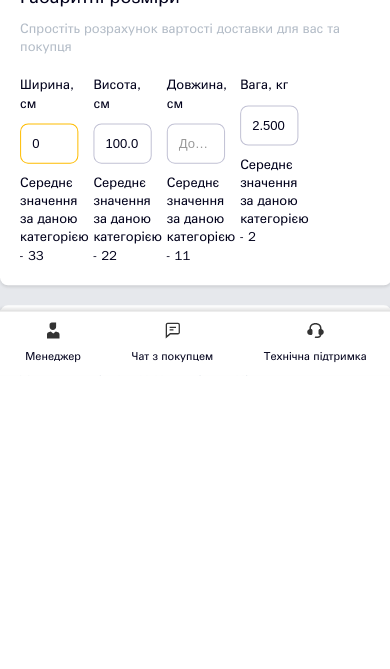 click on "0" at bounding box center [49, 438] 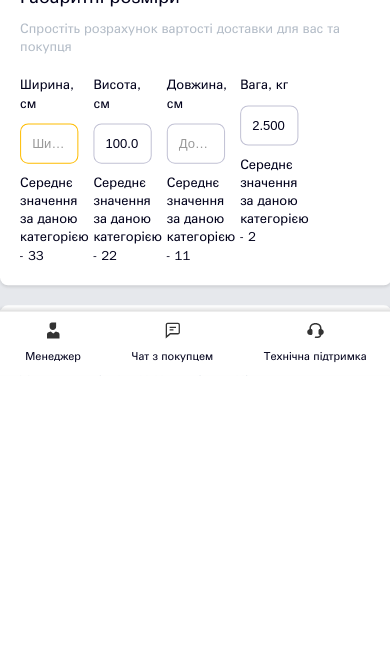 type 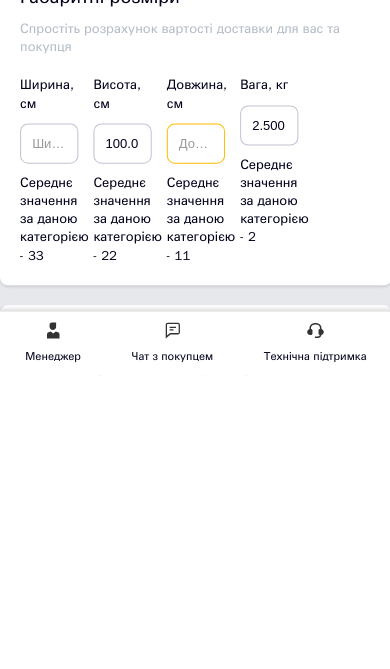 click at bounding box center [195, 438] 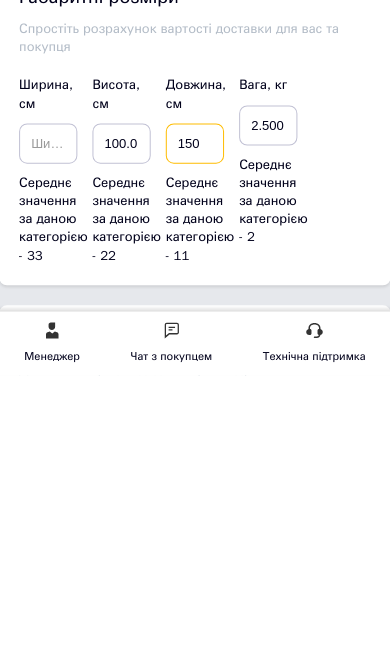 type on "150" 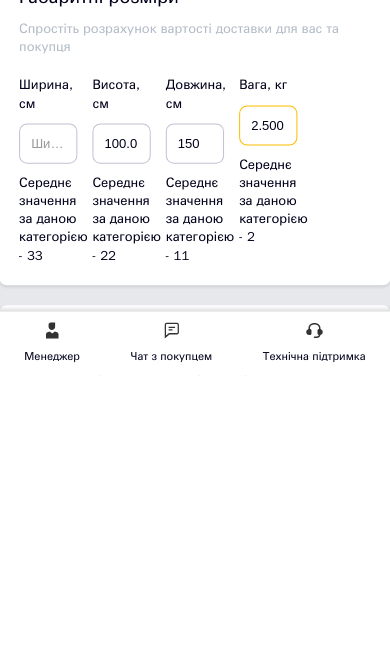 click on "2.500" at bounding box center (268, 420) 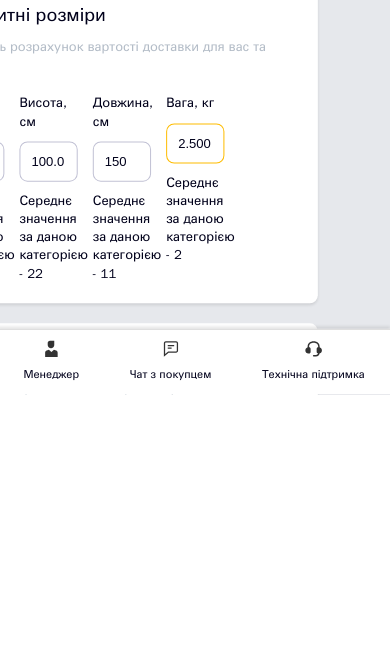 click on "2.500" at bounding box center [196, 420] 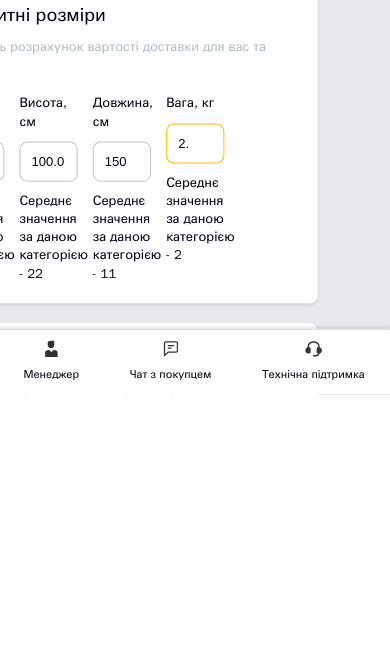 type on "2" 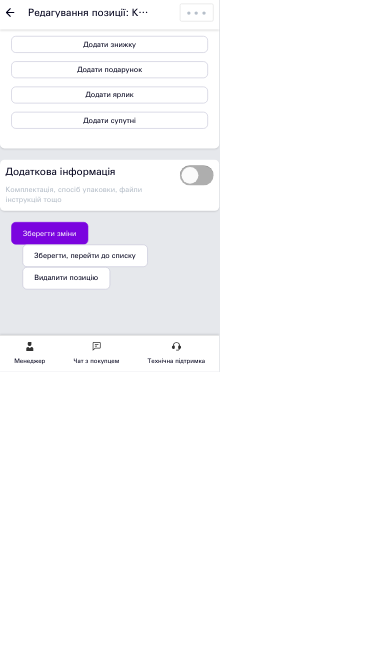 scroll, scrollTop: 4570, scrollLeft: 0, axis: vertical 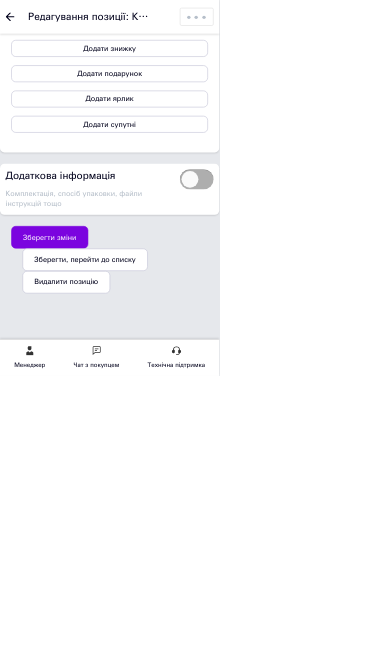 type on "0.900" 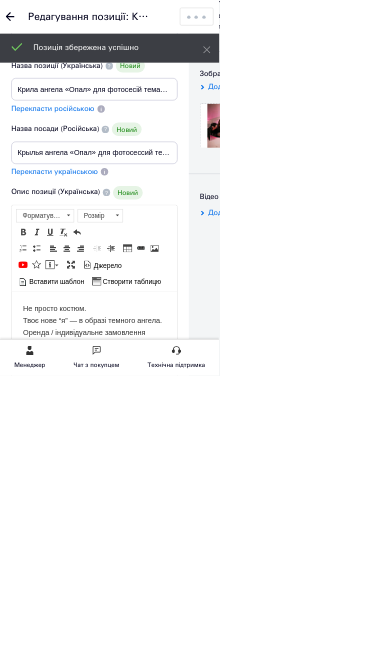 scroll, scrollTop: 0, scrollLeft: 0, axis: both 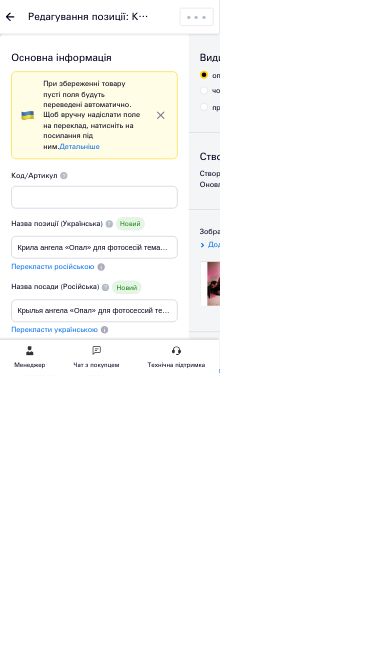 click 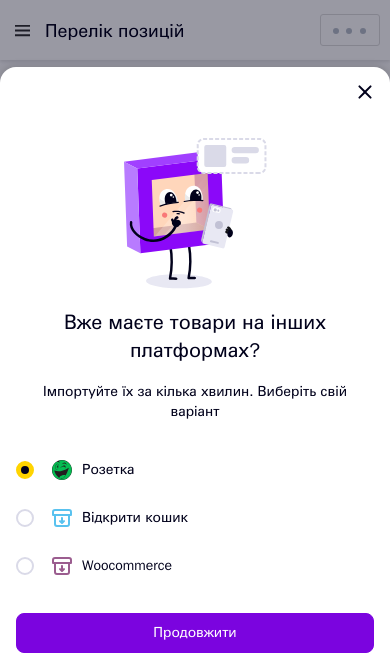 click 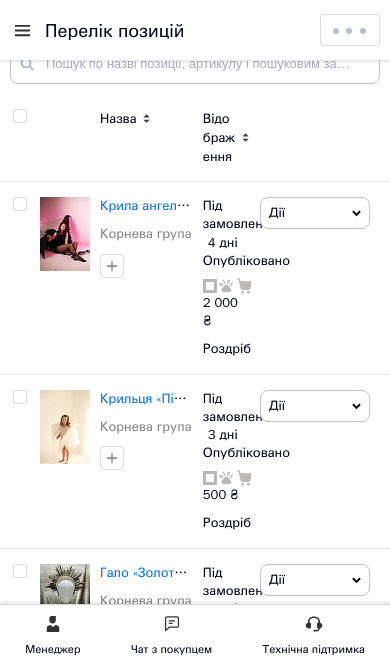 scroll, scrollTop: 348, scrollLeft: 0, axis: vertical 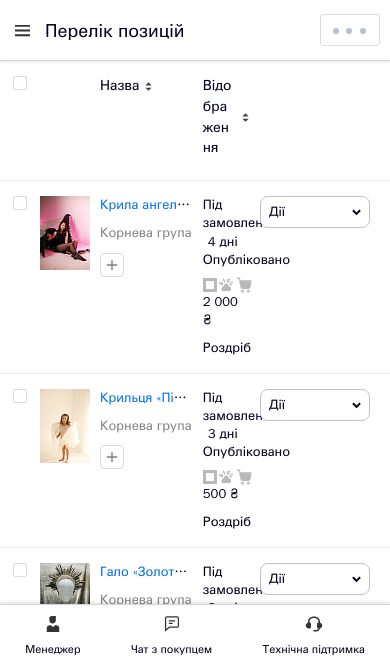 click at bounding box center [65, 426] 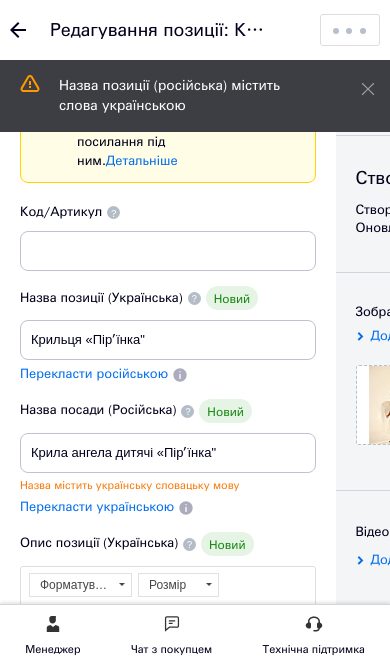 scroll, scrollTop: 148, scrollLeft: 0, axis: vertical 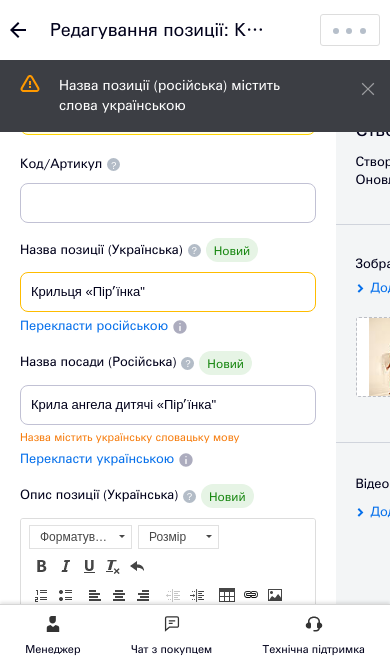 click on "Крильця «Пірʼїнка"" at bounding box center (168, 292) 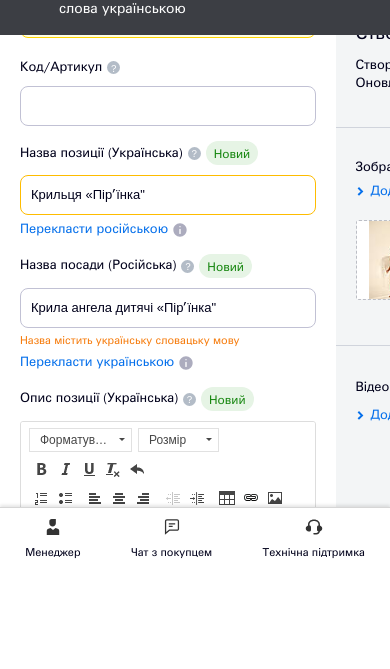 scroll, scrollTop: 0, scrollLeft: 0, axis: both 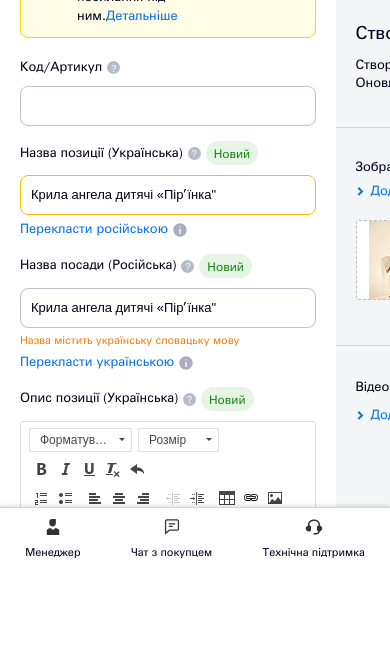 click on "Крила ангела дитячі «Пірʼїнка"" at bounding box center [168, 292] 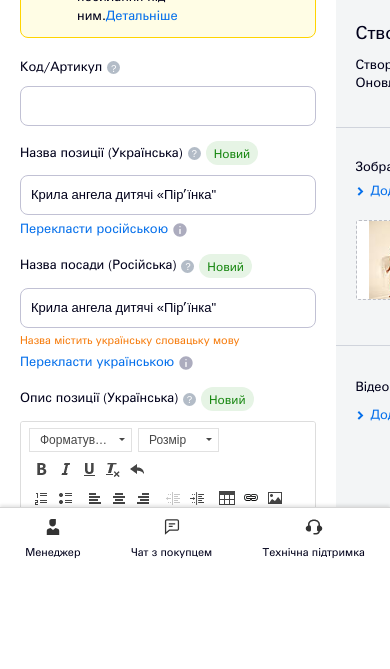 click on "Перекласти українською" at bounding box center [97, 458] 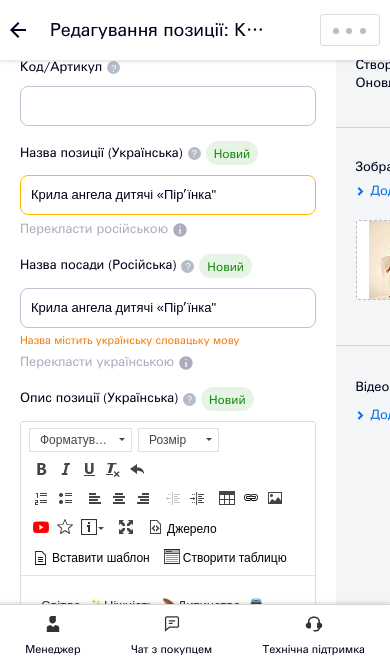 click on "Крила ангела дитячі «Пірʼїнка"" at bounding box center [168, 195] 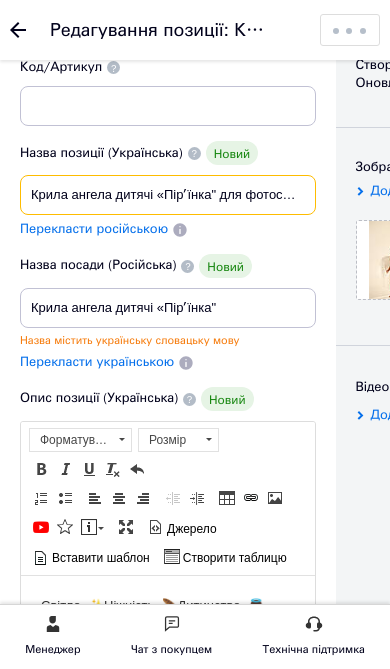 type on "Крила ангела дитячі «Пірʼїнка" для фотосесій виступів, шоу свят вечірок." 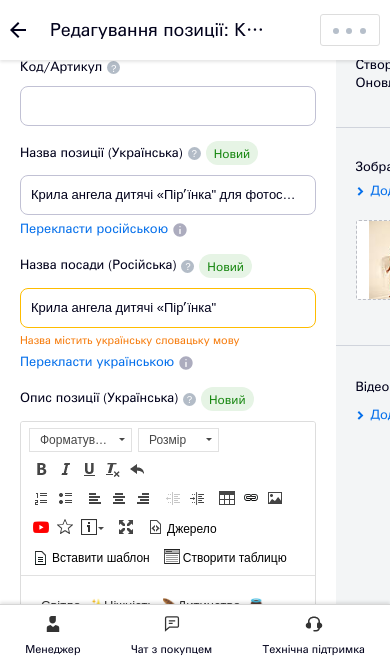 click on "Крила ангела дитячі «Пірʼїнка"" at bounding box center (168, 308) 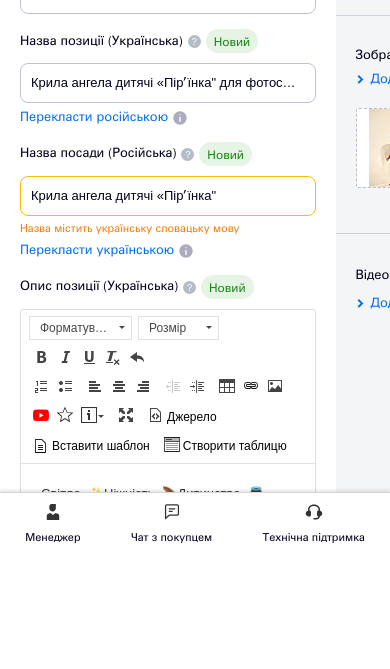 click on "Опис позиції (Українська) [GEOGRAPHIC_DATA]. ✨Ніжність. 🪶Дитинство. 👼
Запишіться на янгольську фотосесію🪽
— Лише біле світло, лише справжні емоції.♥️
Розширений текстовий редактор, 0EFBE40A-9F3B-4B5F-B3C3-B6A8BDDAA947 Панель інструментів редактора Форматування Форматування Розмір Розмір   Жирний  Сполучення клавіш Command+B   Курсів  Сполучення клавіш Command+I   Підкреслений  Сполучення клавіш Command+U   Видалити форматування   Повернути  Сполучення клавіш Command+Z   Вставити/видалити нумерований список   Вставити/видалити маркований список   По лівому краю   По центру" at bounding box center (168, 634) 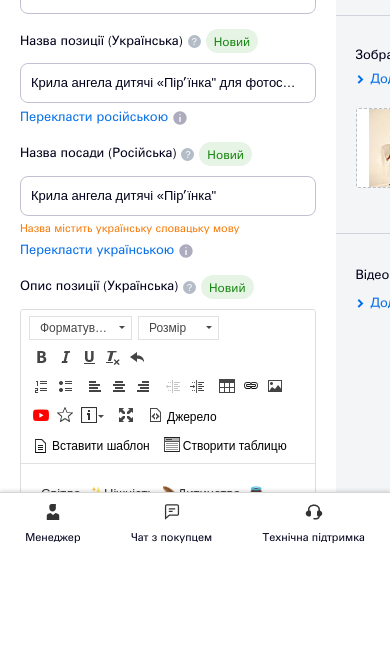 scroll, scrollTop: 357, scrollLeft: 0, axis: vertical 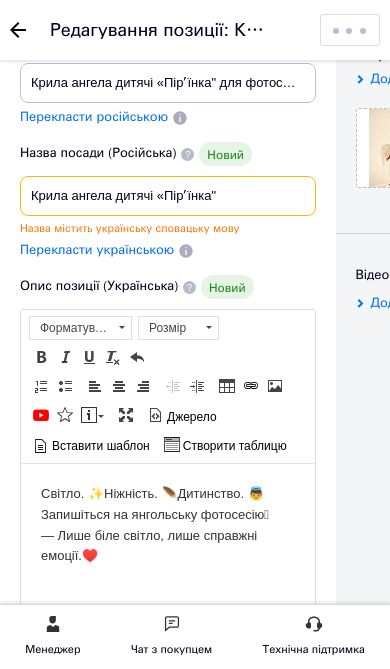 click on "Крила ангела дитячі «Пірʼїнка"" at bounding box center [168, 196] 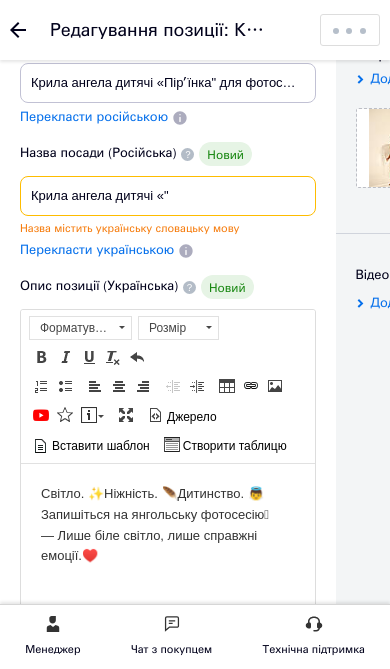 click on "Крила ангела дитячі «"" at bounding box center (168, 196) 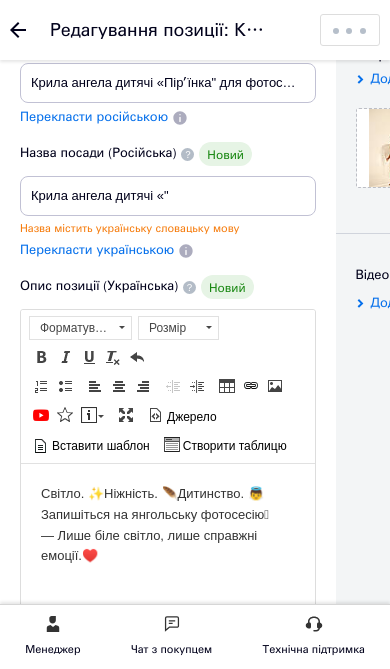 click on "Перекласти російською" at bounding box center (94, 116) 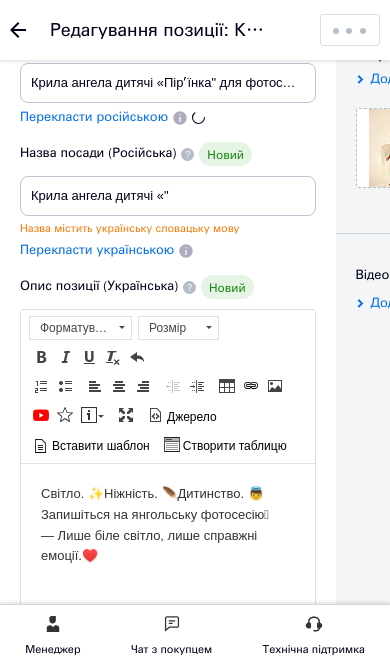 type on "Крылья ангела детские «Пиръенка» для фотосессий выступлений, шоу праздников вечеринок." 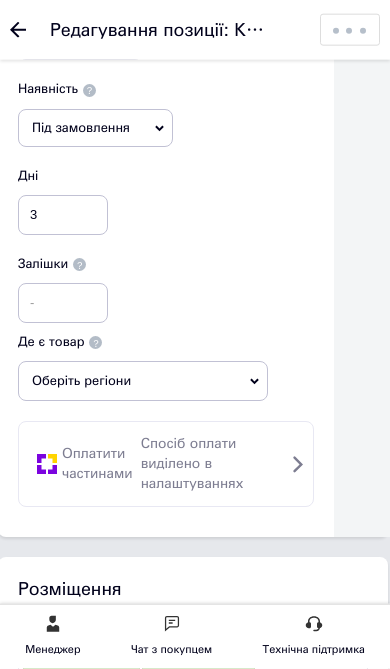 scroll, scrollTop: 2109, scrollLeft: 2, axis: both 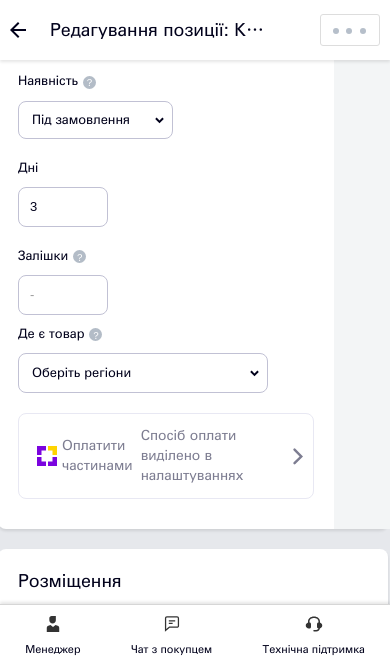 click on "Видимість опубліковано чорниця прихований Створення та оновлення Створено:  23:31 [DATE] Оновлено:  19:00 [DATE] Зображення (4 з 10) Додати фото для посилання Відео (0 з 10) Додати відео за посиланням" at bounding box center [799, -760] 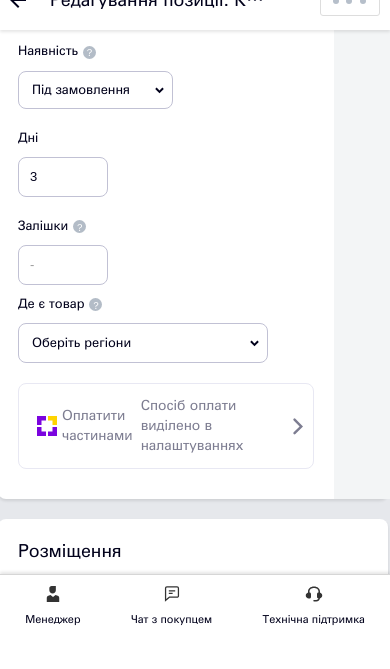 click on "Оберіть регіони" at bounding box center (81, 372) 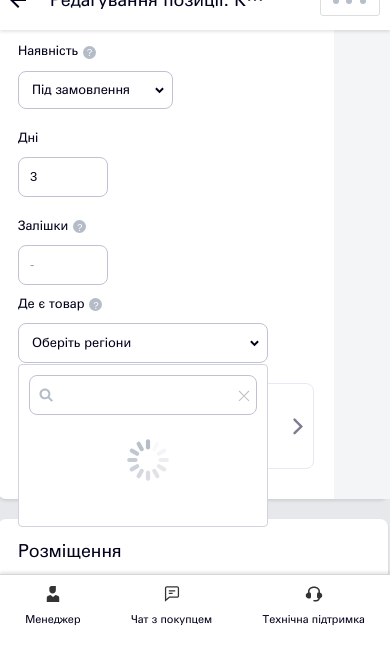 scroll, scrollTop: 2139, scrollLeft: 2, axis: both 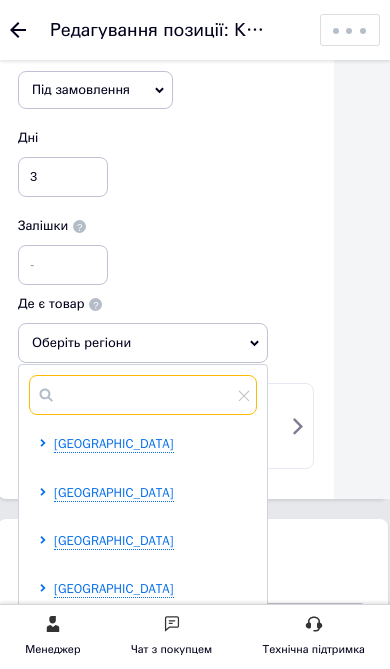 click at bounding box center [143, 395] 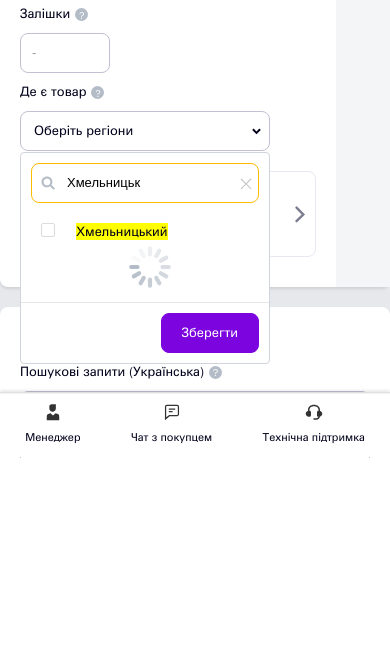type on "Хмельницьк" 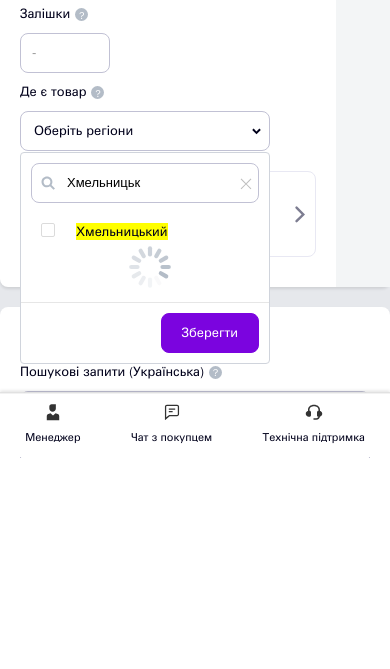 click at bounding box center [47, 442] 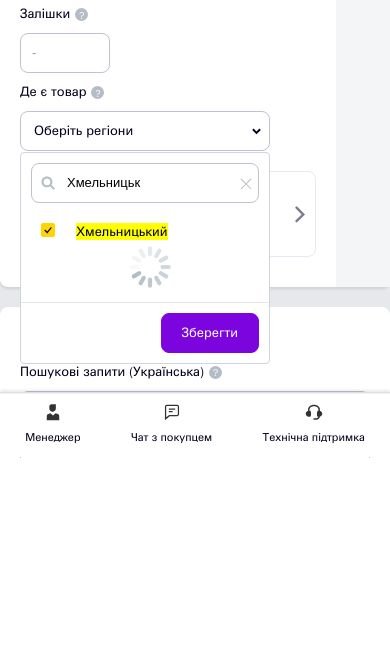 checkbox on "true" 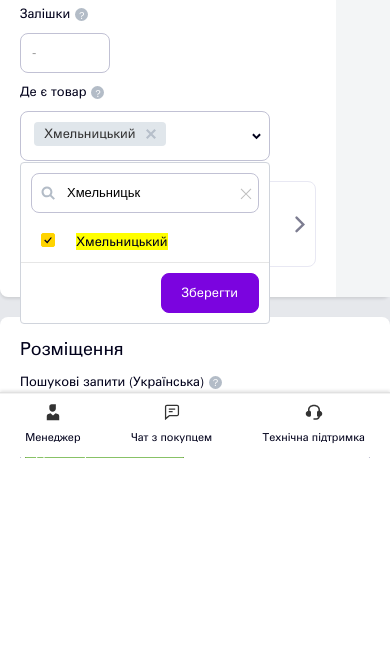 scroll, scrollTop: 2351, scrollLeft: 0, axis: vertical 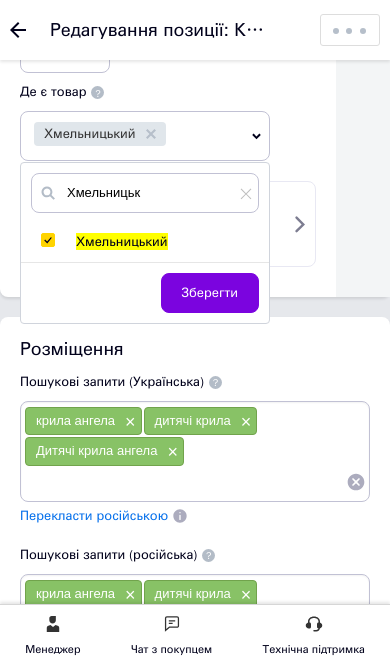 click on "Зберегти" at bounding box center [210, 292] 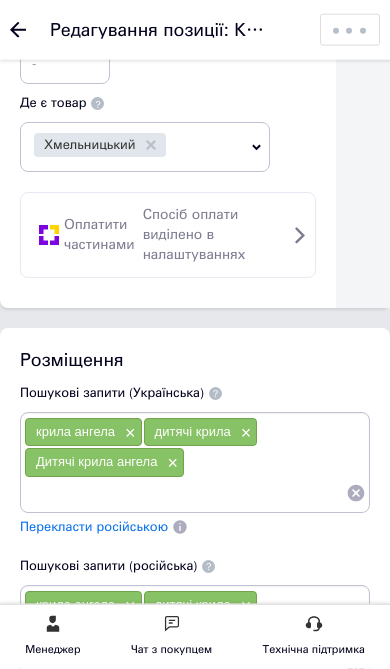 scroll, scrollTop: 2341, scrollLeft: 0, axis: vertical 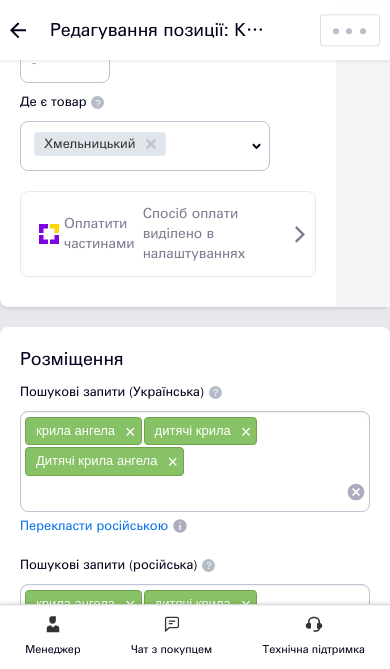 click on "крила ангела × дитячі крила × Дитячі крила ангела ×" at bounding box center (195, 461) 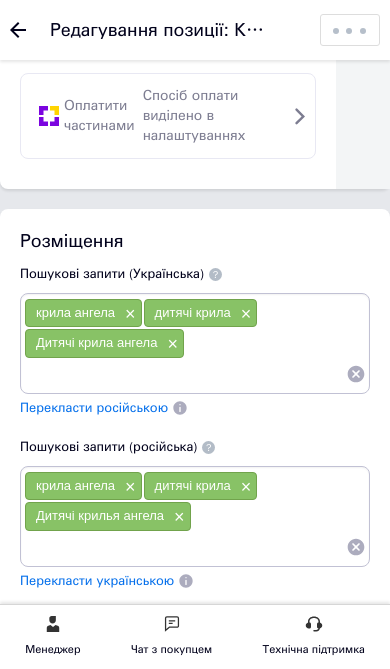 click at bounding box center (185, 374) 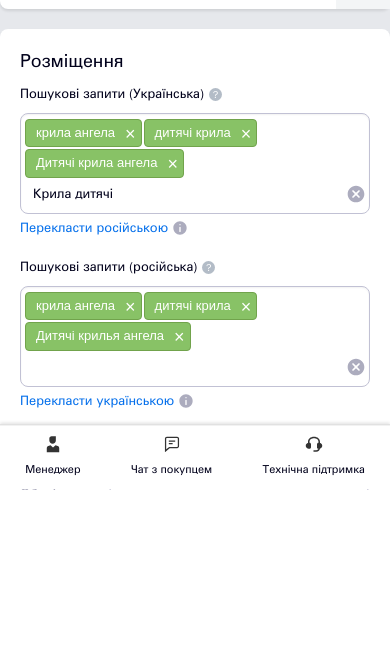 type on "Крила дитячі" 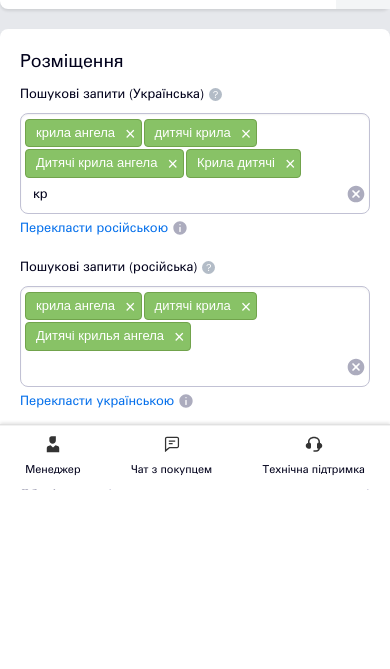 type on "к" 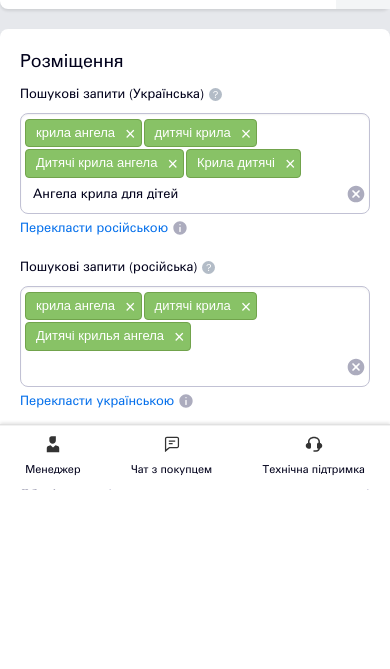 type on "Ангела крила для дітей" 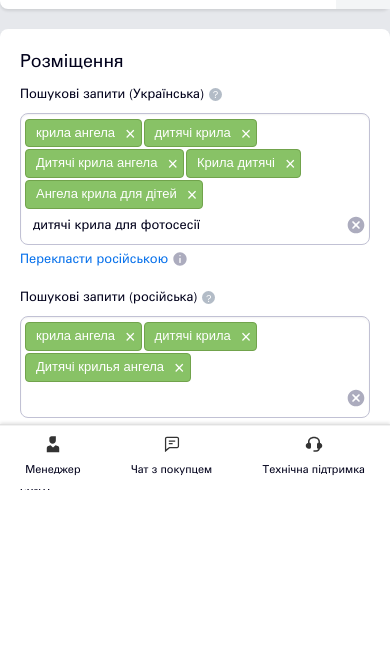 type on "дитячі крила для фотосесії" 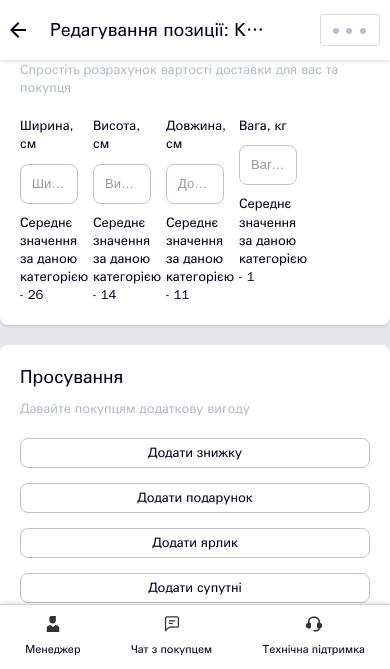 scroll, scrollTop: 4469, scrollLeft: 0, axis: vertical 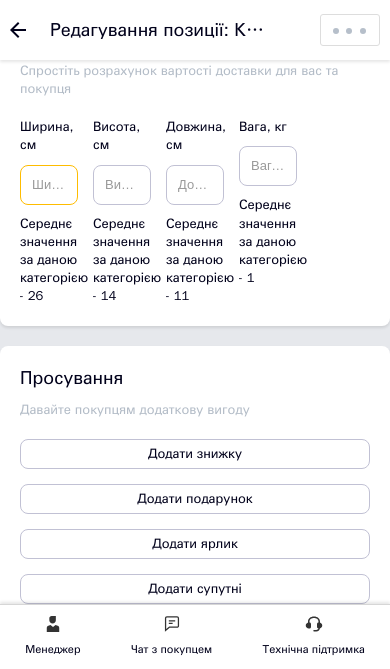 click at bounding box center [49, 185] 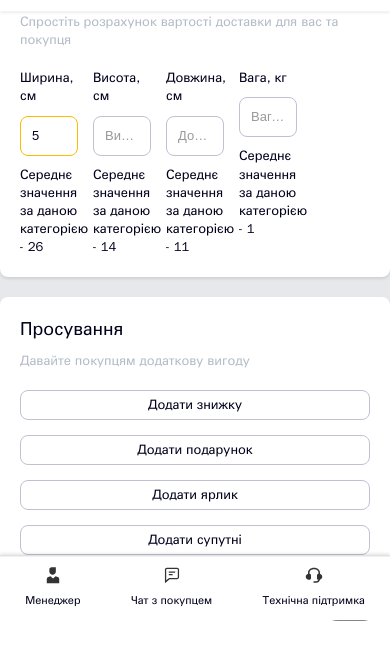 type on "5" 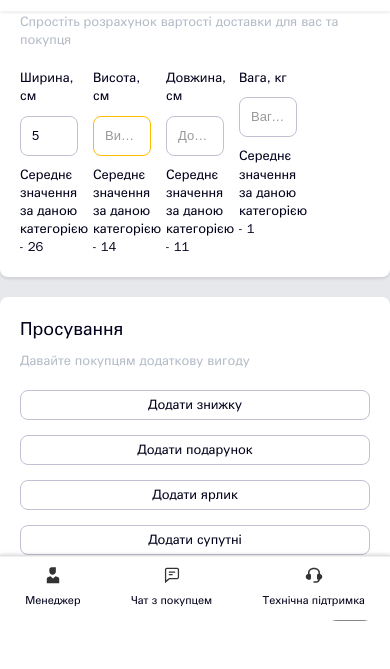 click at bounding box center [122, 185] 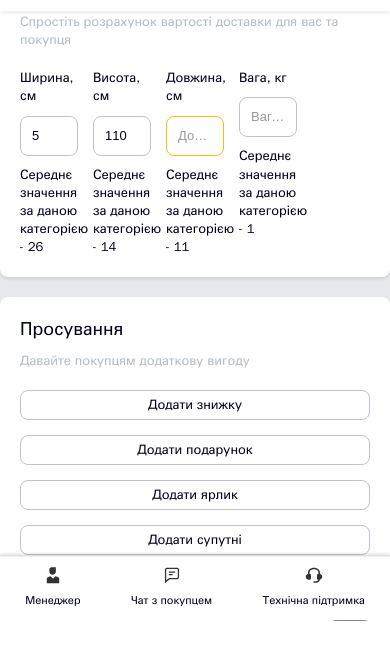 click at bounding box center [195, 185] 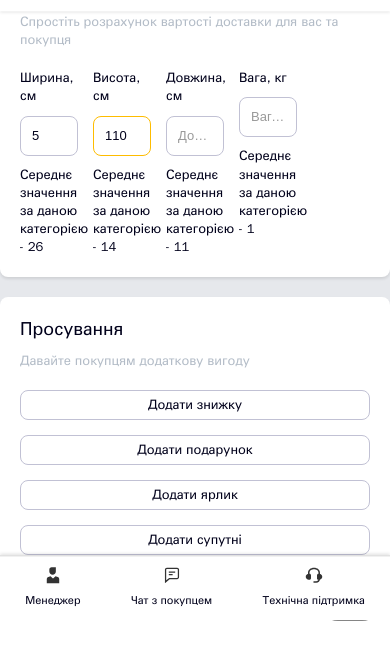 click on "110" at bounding box center (122, 185) 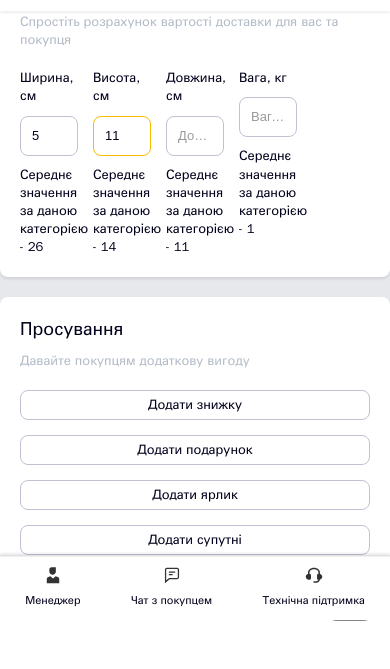 type on "1" 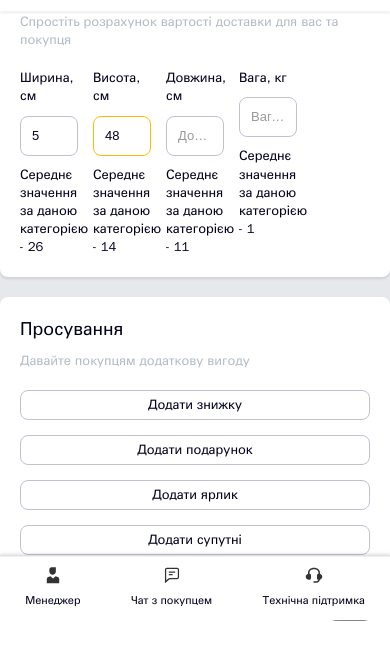 type on "48" 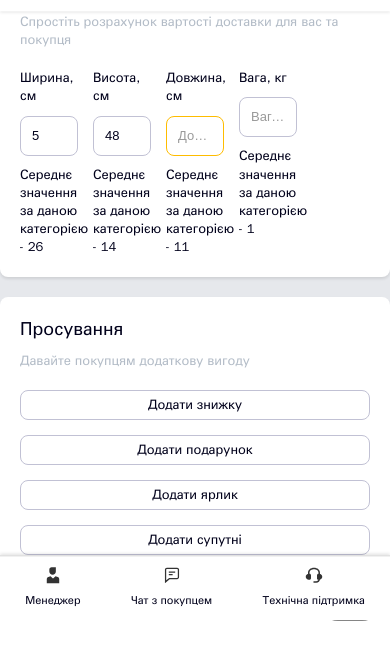 click at bounding box center (195, 185) 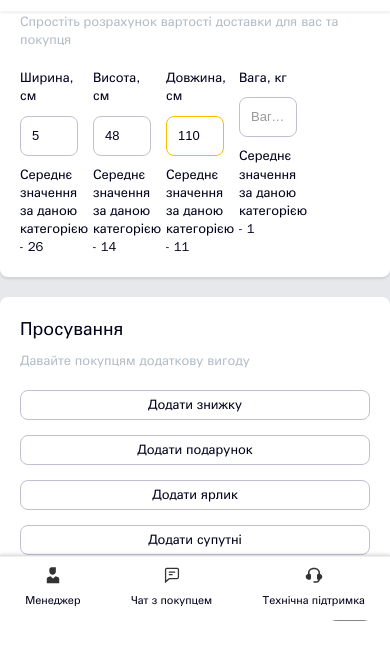 type on "110" 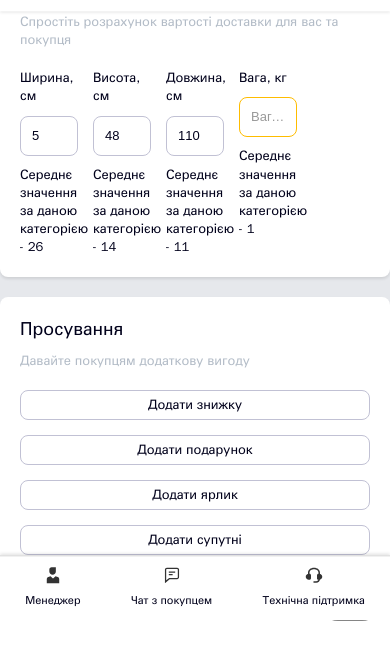 click at bounding box center (268, 166) 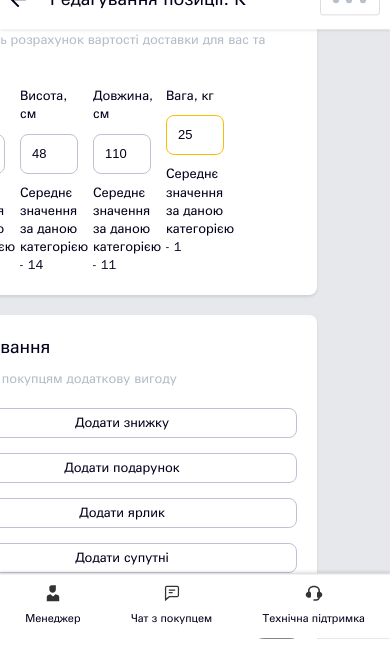 type on "2" 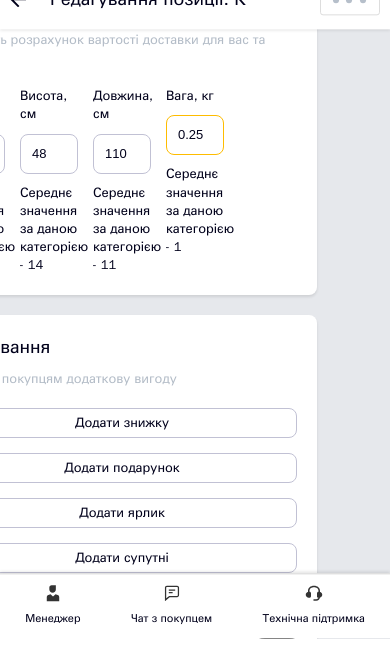 type on "0.250" 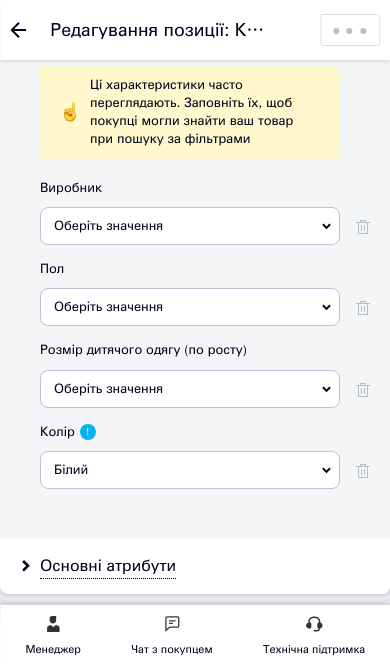 scroll, scrollTop: 3634, scrollLeft: 0, axis: vertical 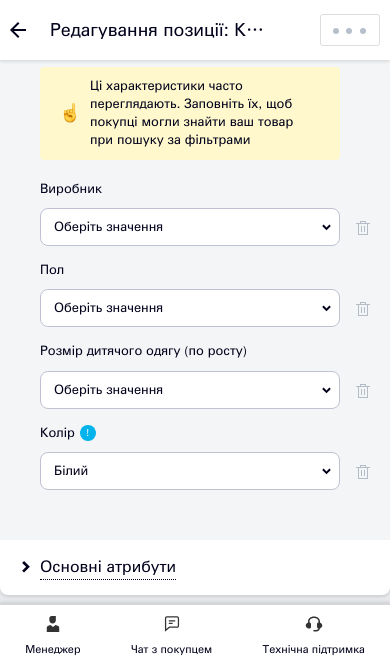 click on "Оберіть значення" at bounding box center (108, 226) 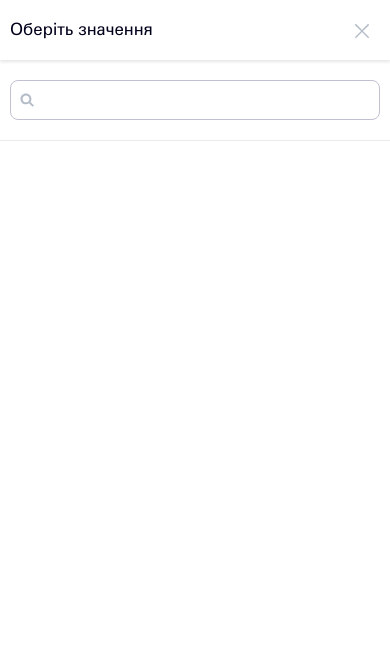 scroll, scrollTop: 0, scrollLeft: 0, axis: both 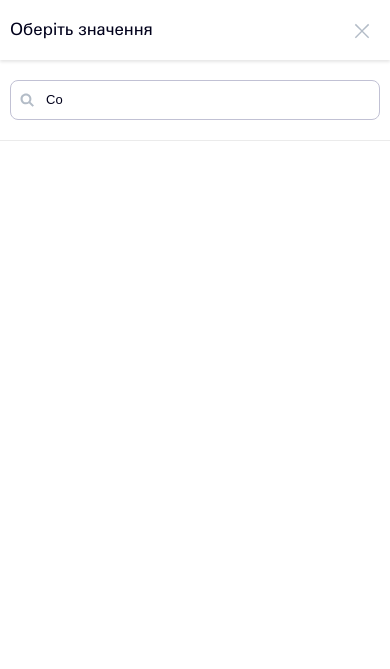 type on "Соб" 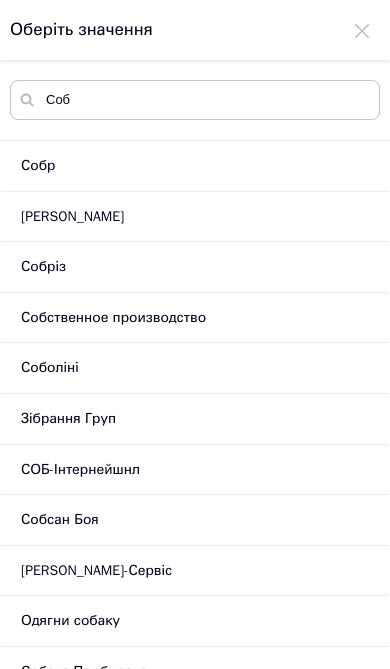 click on "Собственное производство" at bounding box center (113, 317) 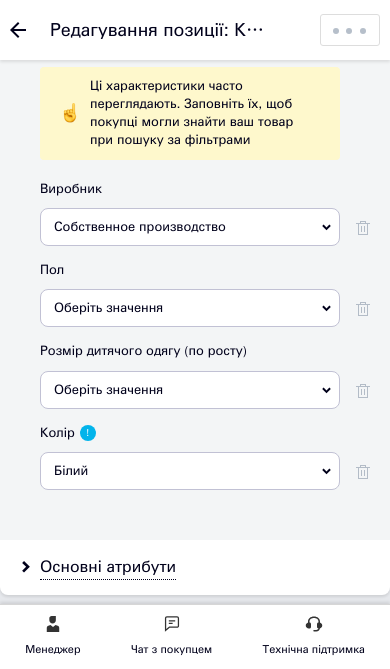 click on "Оберіть значення" at bounding box center (108, 307) 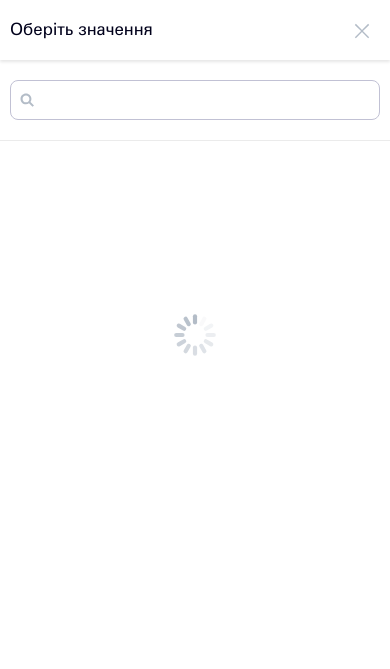 scroll, scrollTop: 0, scrollLeft: 0, axis: both 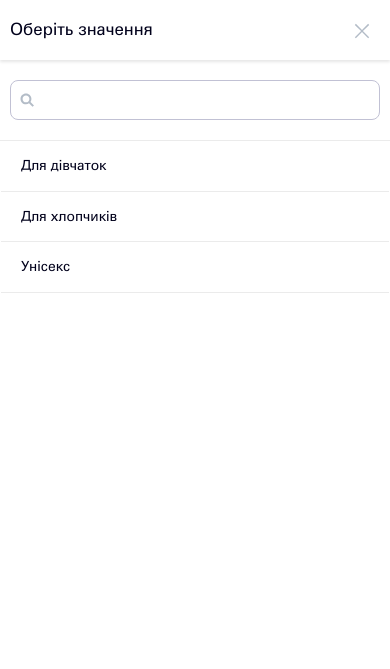 click on "Унісекс" at bounding box center (195, 267) 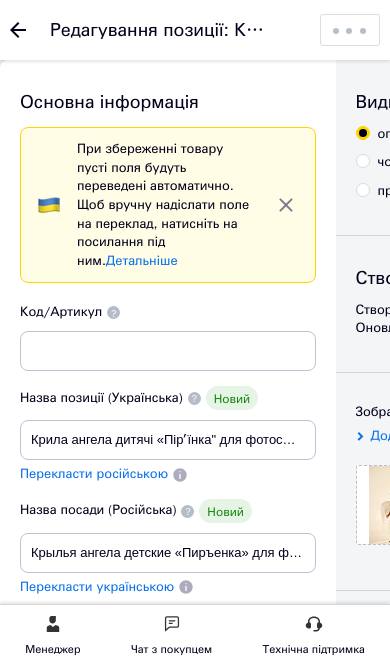scroll, scrollTop: 3634, scrollLeft: 0, axis: vertical 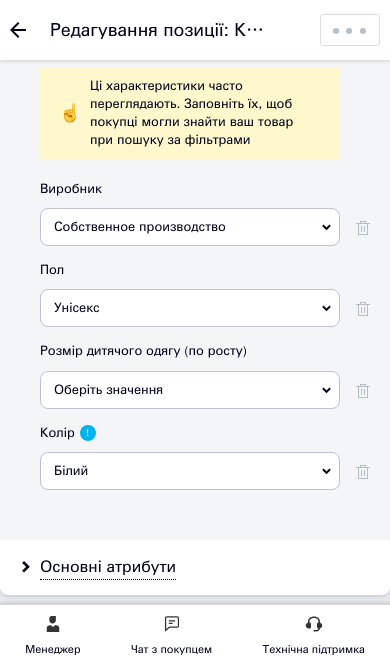 click on "Оберіть значення" at bounding box center (108, 389) 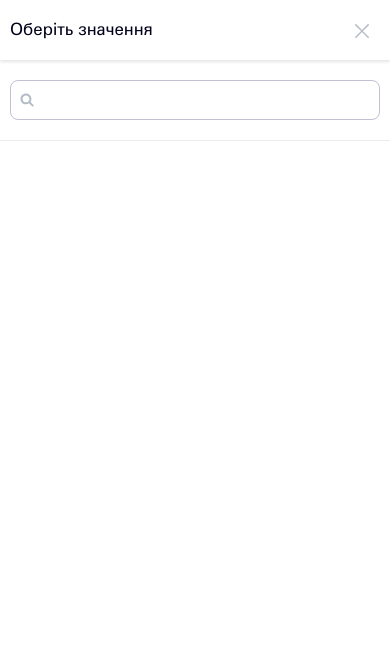 scroll, scrollTop: 0, scrollLeft: 0, axis: both 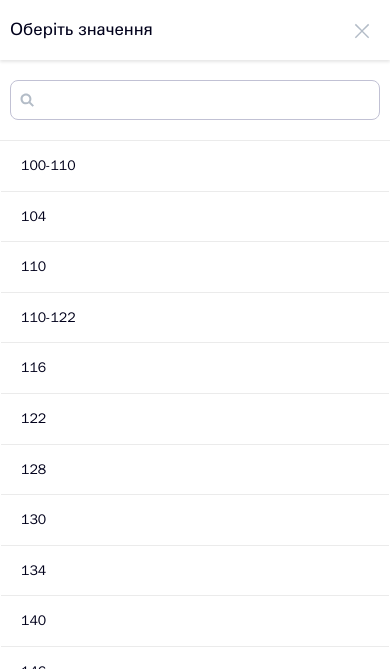click at bounding box center (362, 30) 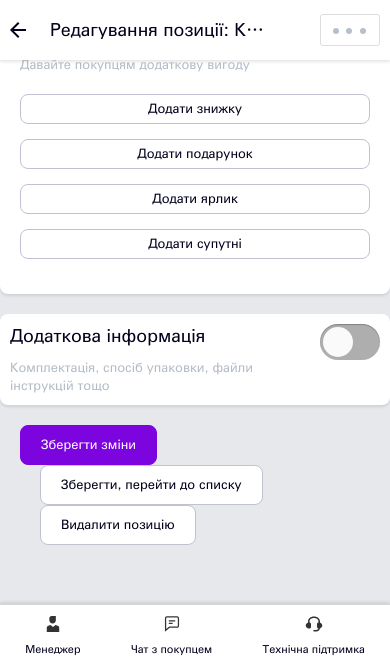 scroll, scrollTop: 4782, scrollLeft: 0, axis: vertical 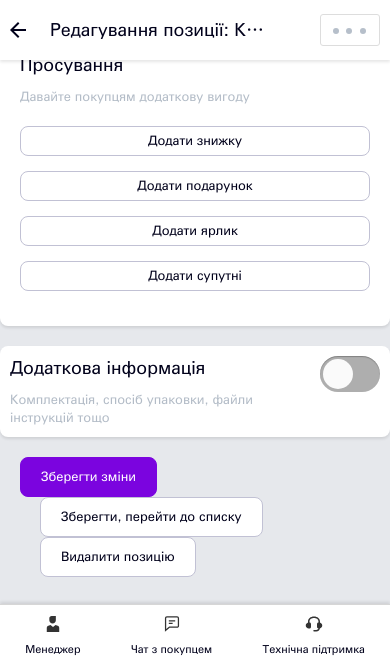 click on "Зберегти зміни" at bounding box center (88, 476) 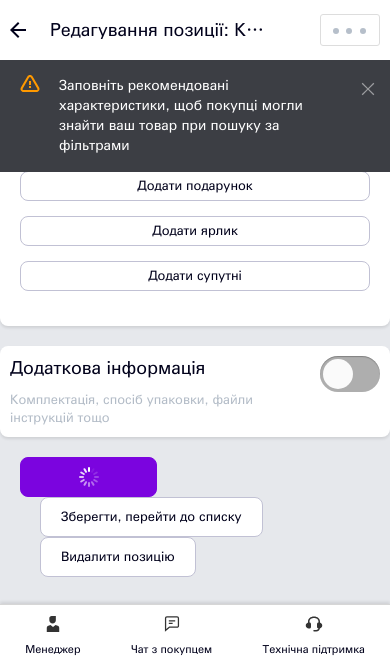 type on "Крила ангела дитячі «Пірʼїнка" для фотосесій виступів, шоу свят вечірок." 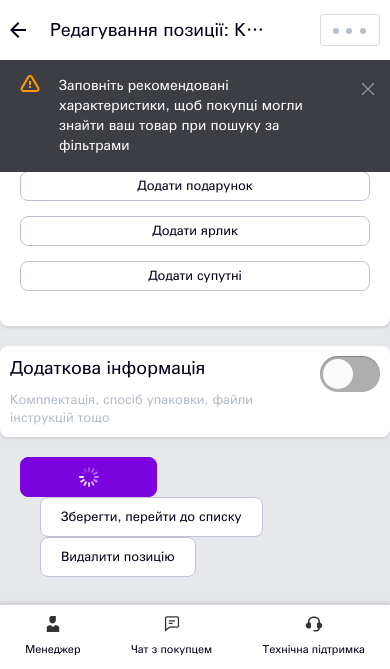 scroll, scrollTop: 4776, scrollLeft: 0, axis: vertical 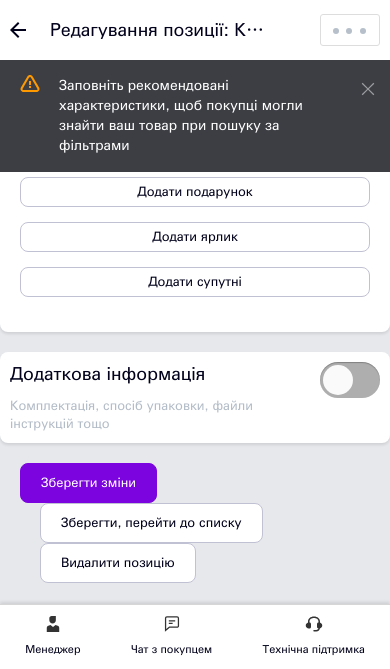 click on "Заповніть рекомендовані характеристики, щоб покупці могли знайти ваш товар при пошуку за фільтрами" at bounding box center [195, 116] 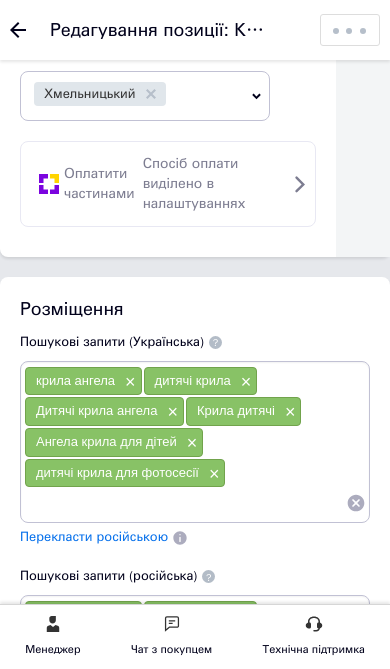 scroll, scrollTop: 2389, scrollLeft: 0, axis: vertical 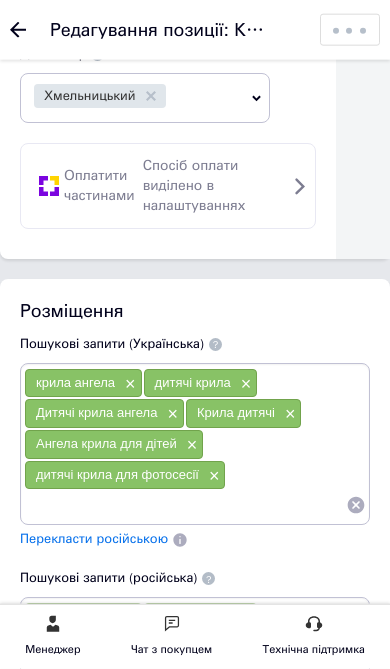 click on "Редагування позиції: Крильця «Пірʼїнка» Зберегти зміни Зберегти, перейти до списку Копіювати Додати подарунок Додати знижку Додати супутні Додати ярлик" at bounding box center (195, 30) 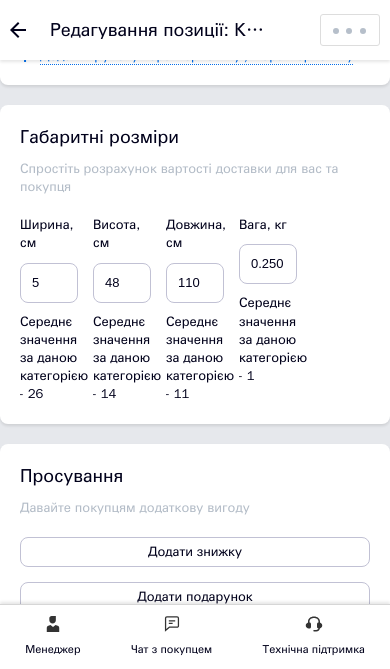 scroll, scrollTop: 4782, scrollLeft: 0, axis: vertical 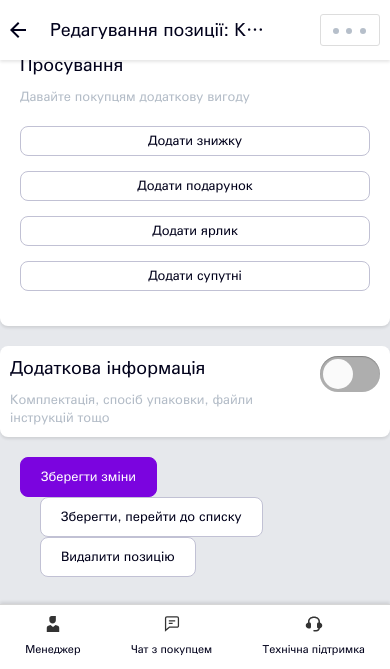 click on "Зберегти зміни" at bounding box center (88, 476) 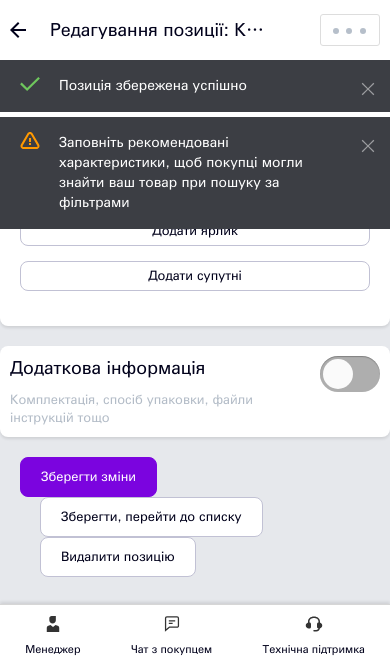 click 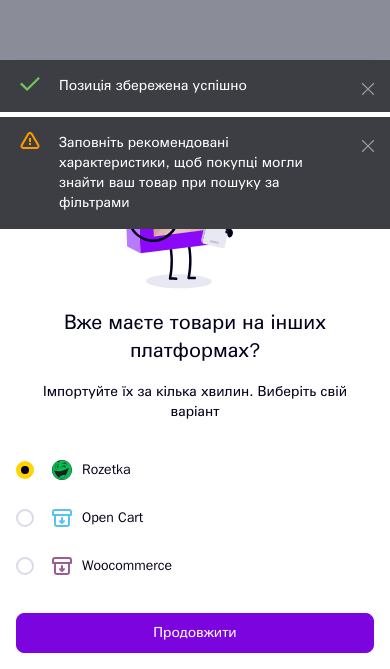scroll, scrollTop: 0, scrollLeft: 0, axis: both 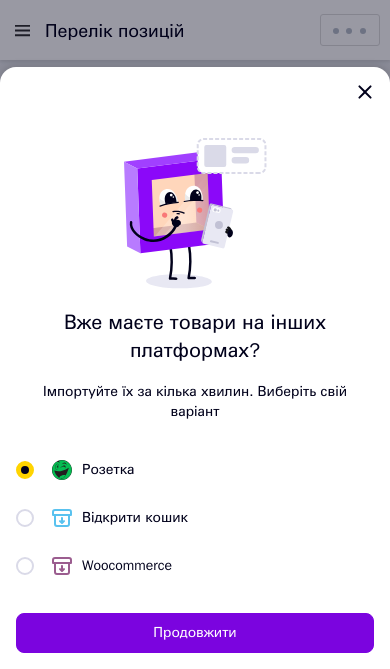 click 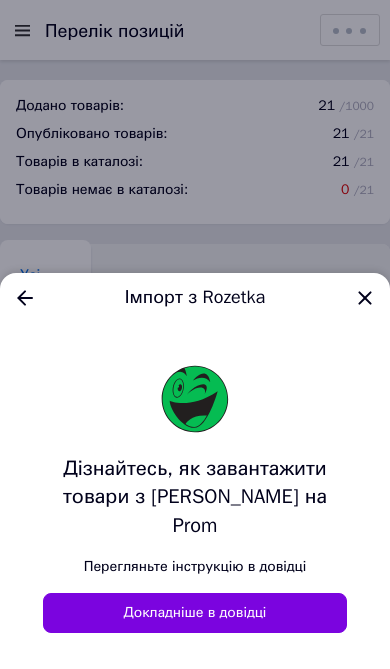 click 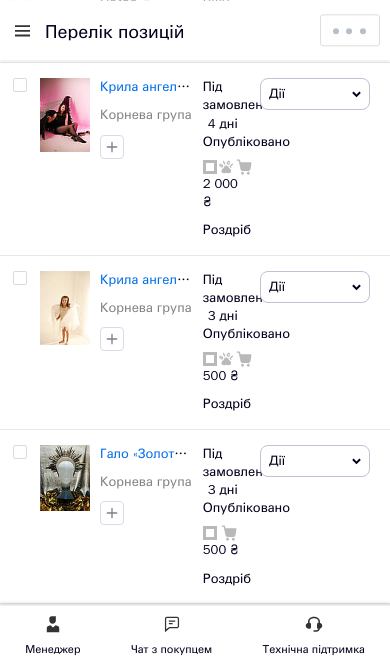 scroll, scrollTop: 469, scrollLeft: 0, axis: vertical 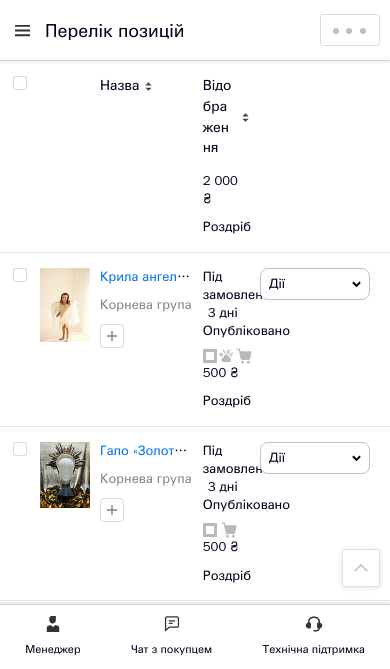 click at bounding box center (65, 305) 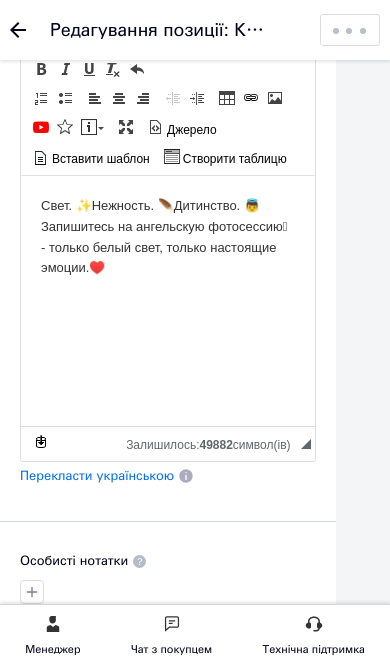 scroll, scrollTop: 1170, scrollLeft: 0, axis: vertical 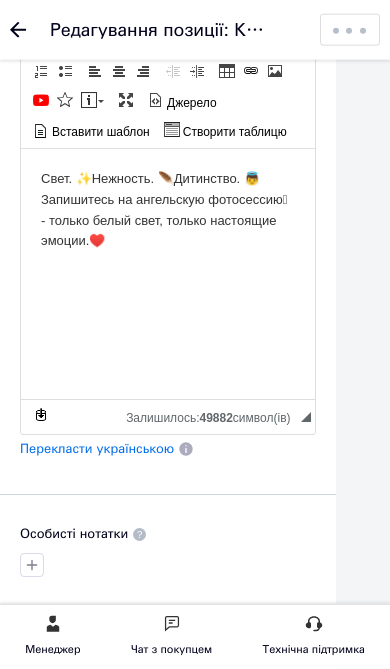 click 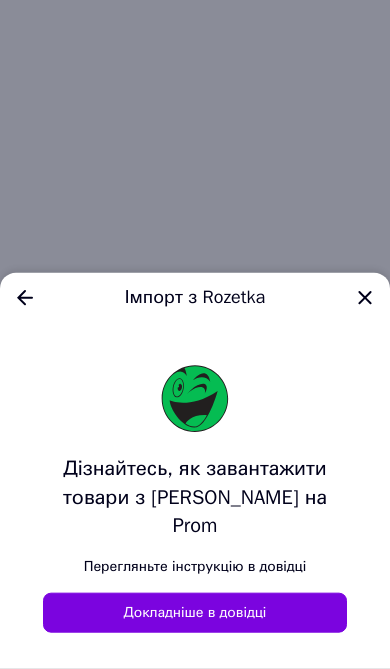 scroll, scrollTop: 0, scrollLeft: 0, axis: both 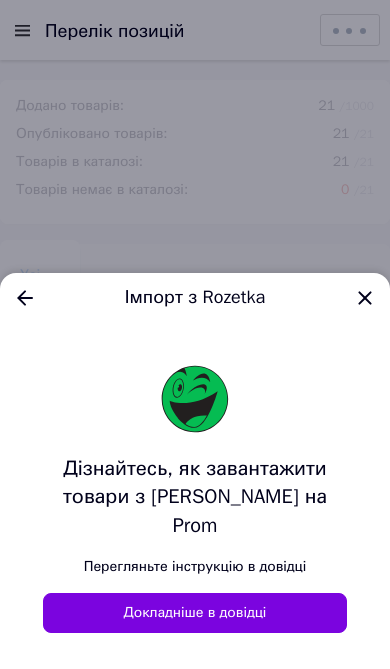 click 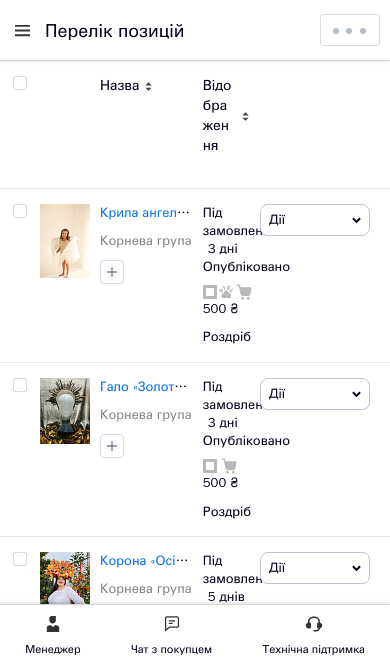 scroll, scrollTop: 541, scrollLeft: 0, axis: vertical 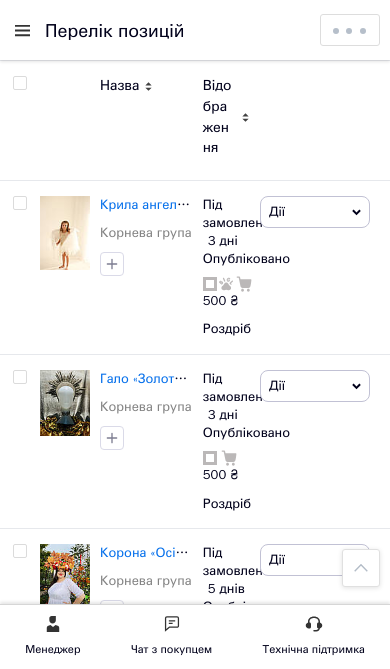 click on "Гало «Золотий колос»" at bounding box center [168, 378] 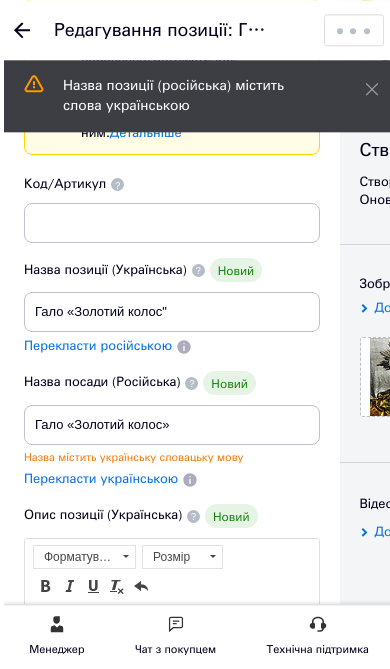 scroll, scrollTop: 154, scrollLeft: 2, axis: both 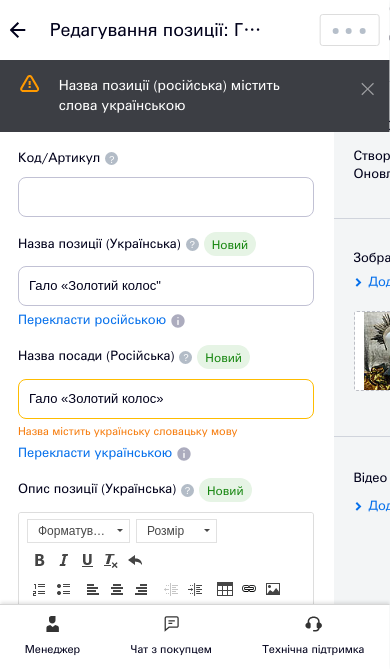 click on "Гало «Золотий колос»" at bounding box center [166, 399] 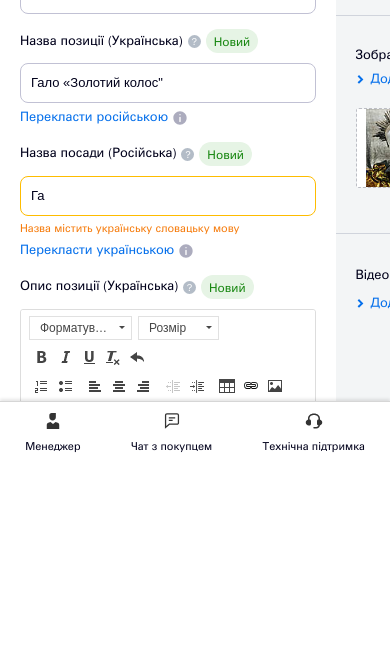 type on "Г" 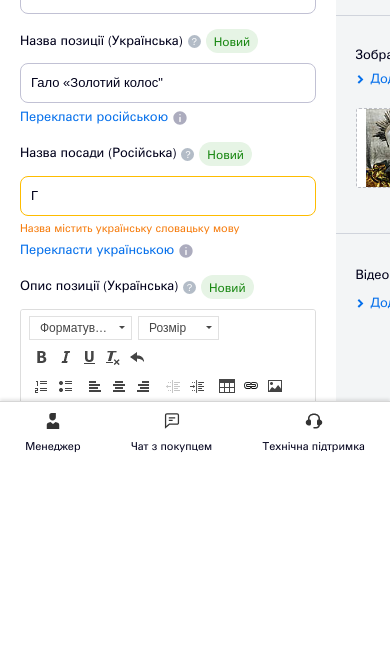 type 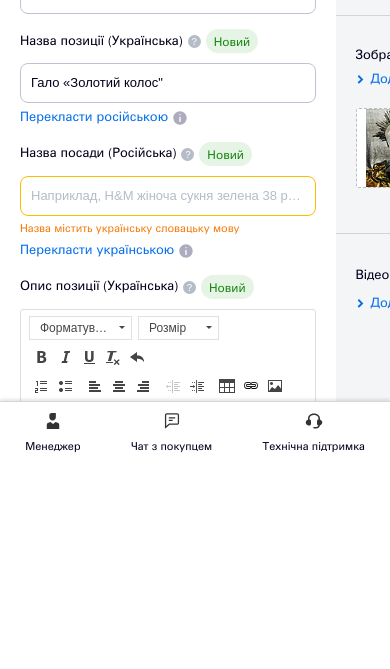 scroll, scrollTop: 0, scrollLeft: 0, axis: both 